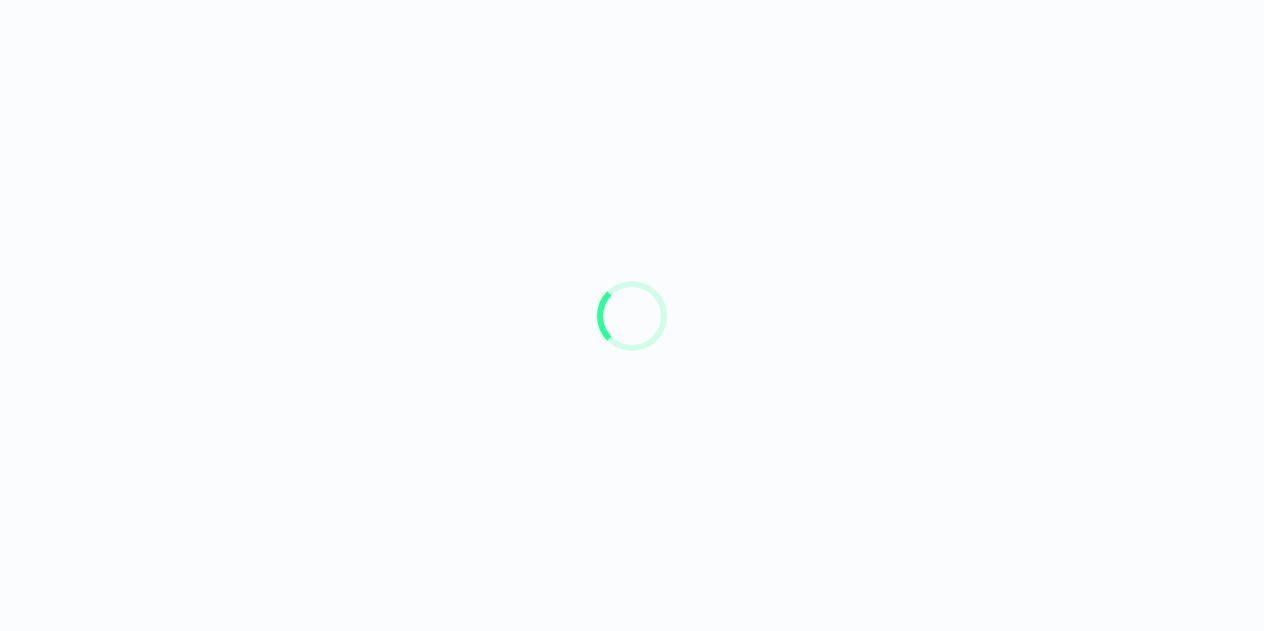 scroll, scrollTop: 0, scrollLeft: 0, axis: both 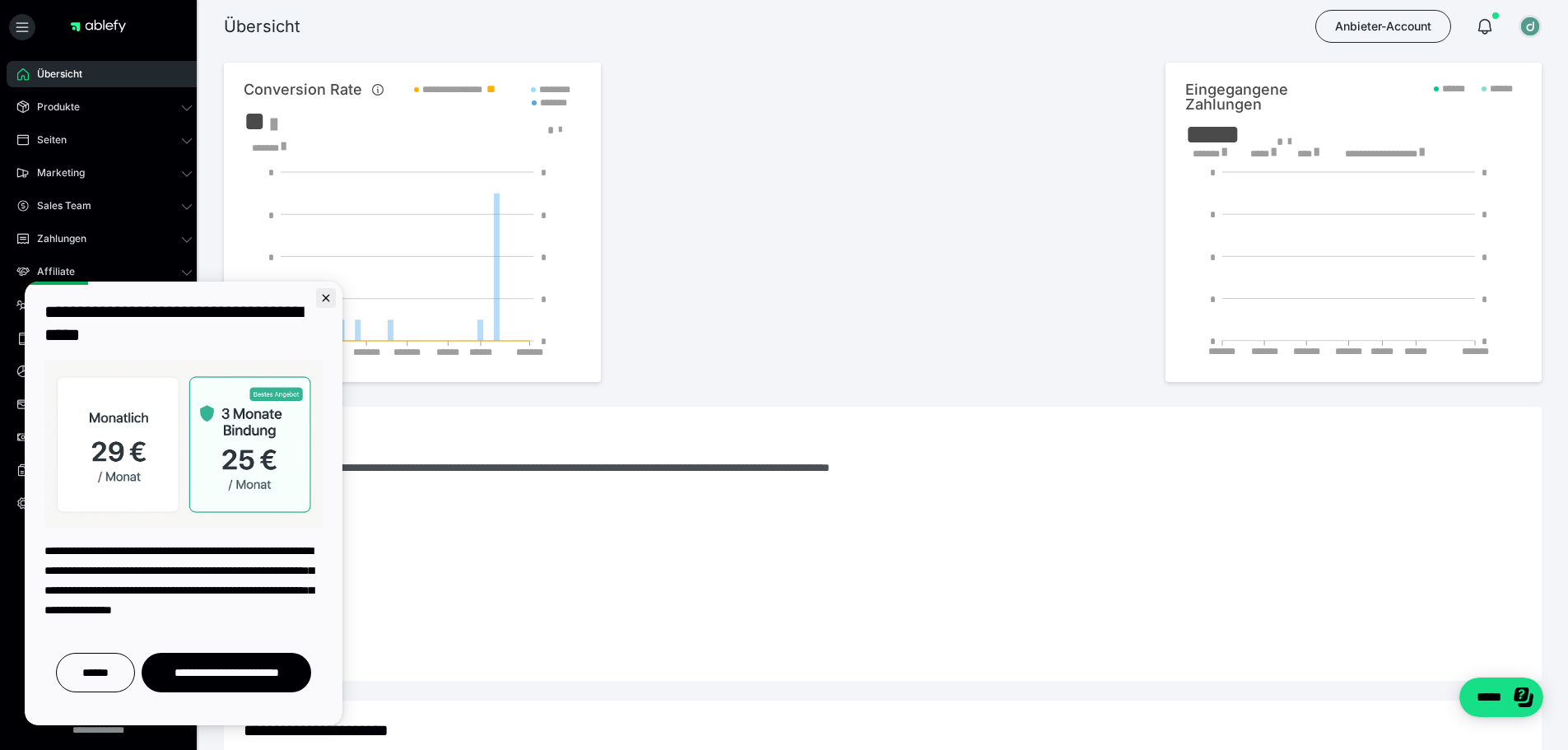 click 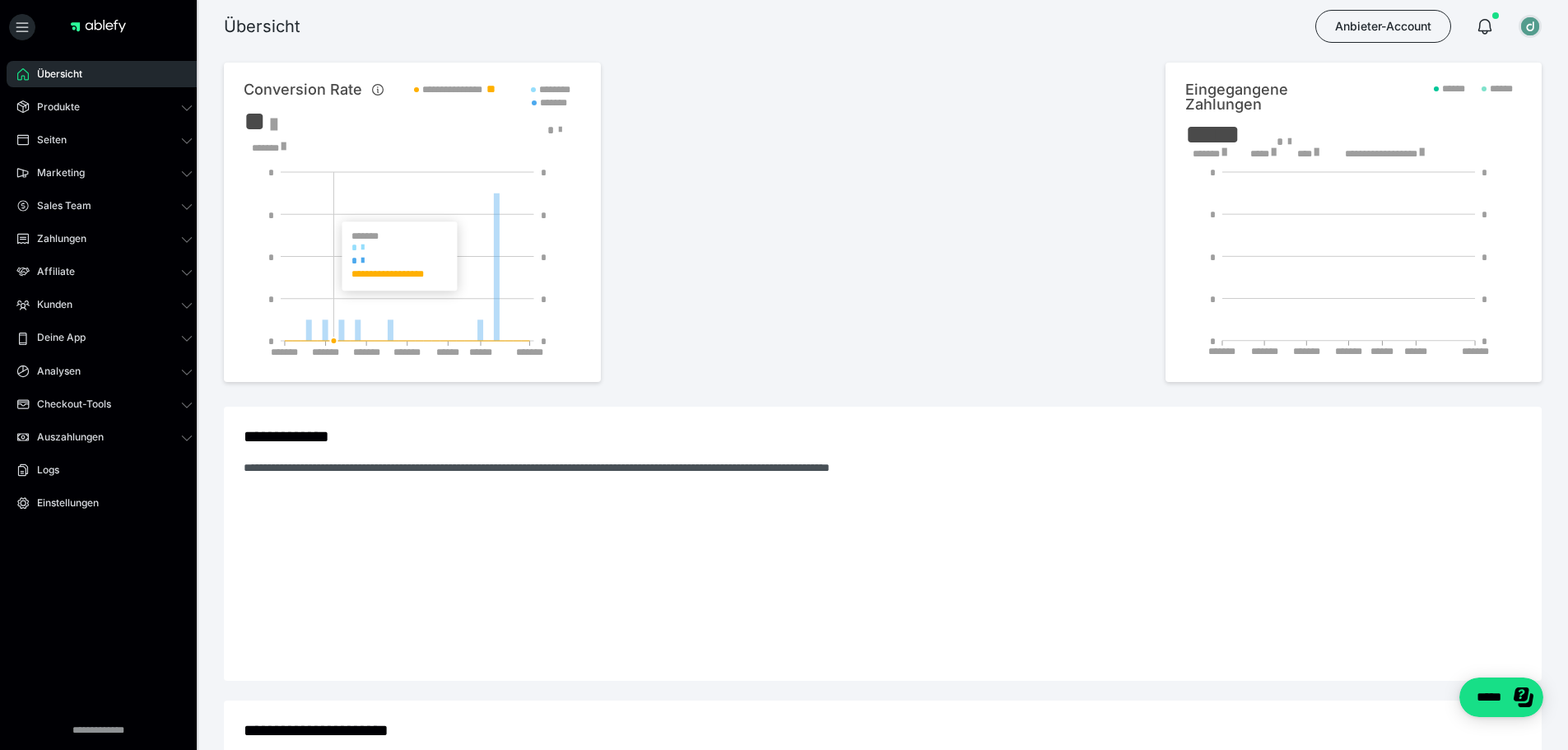 scroll, scrollTop: 0, scrollLeft: 0, axis: both 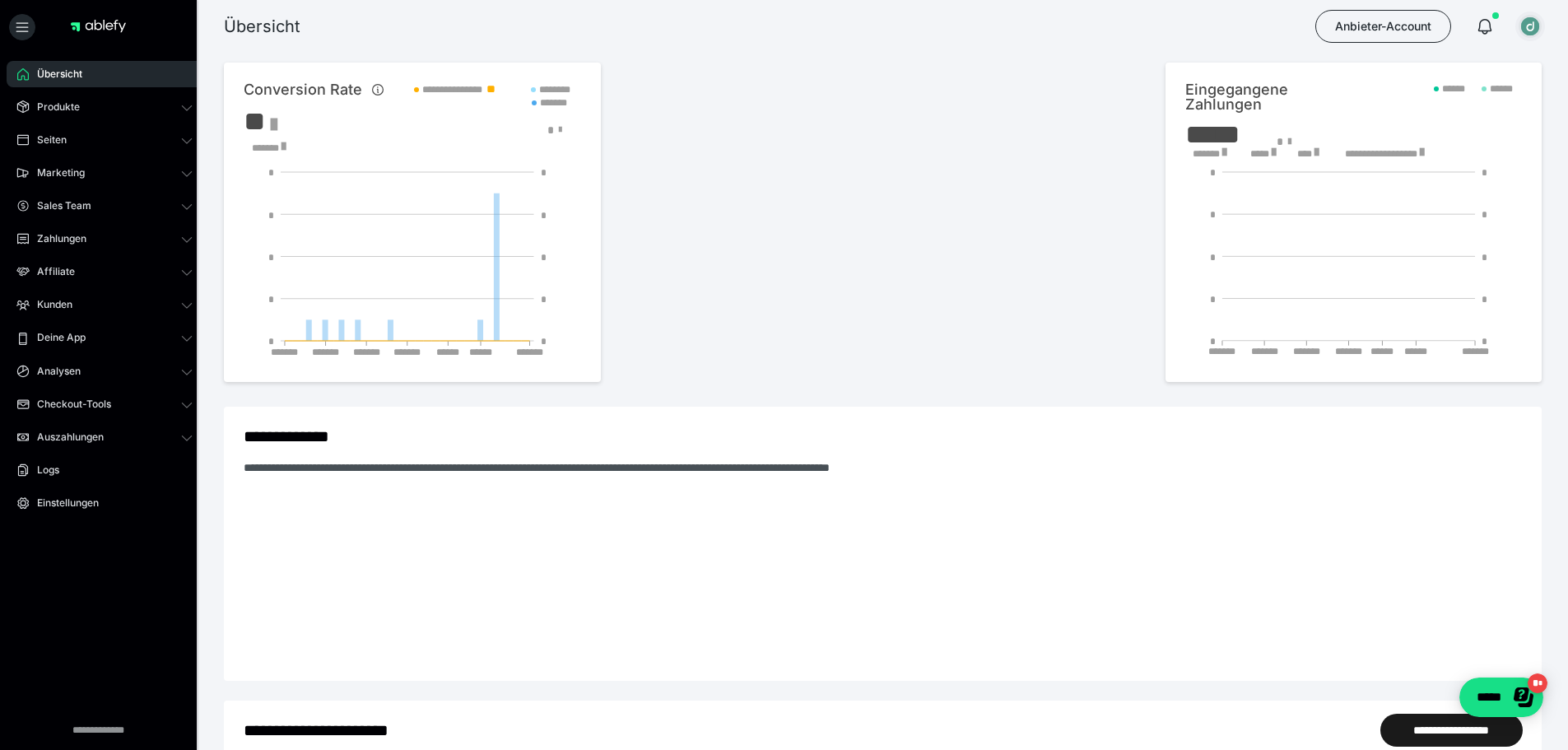 click at bounding box center (1530, 26) 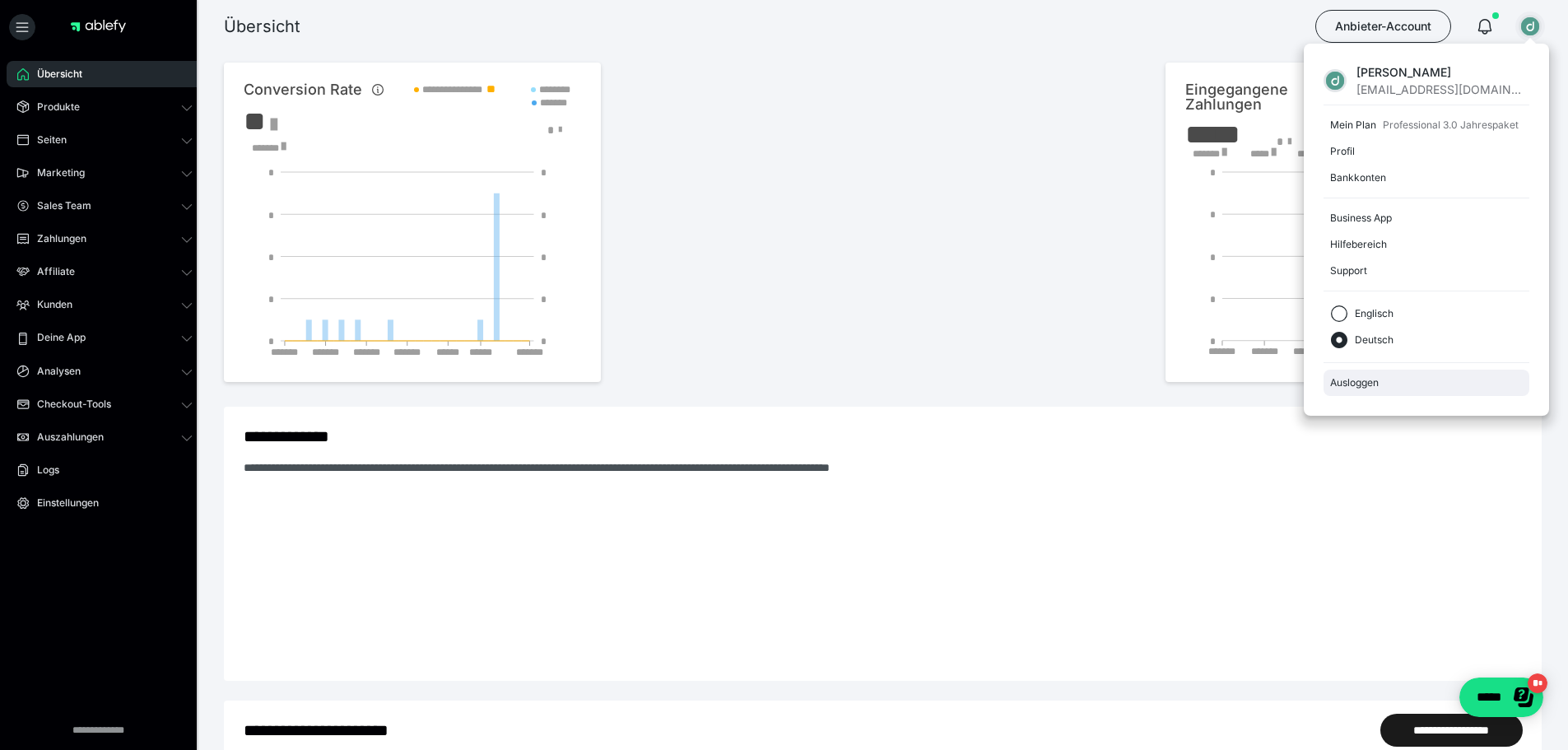 click on "Ausloggen" at bounding box center (1426, 383) 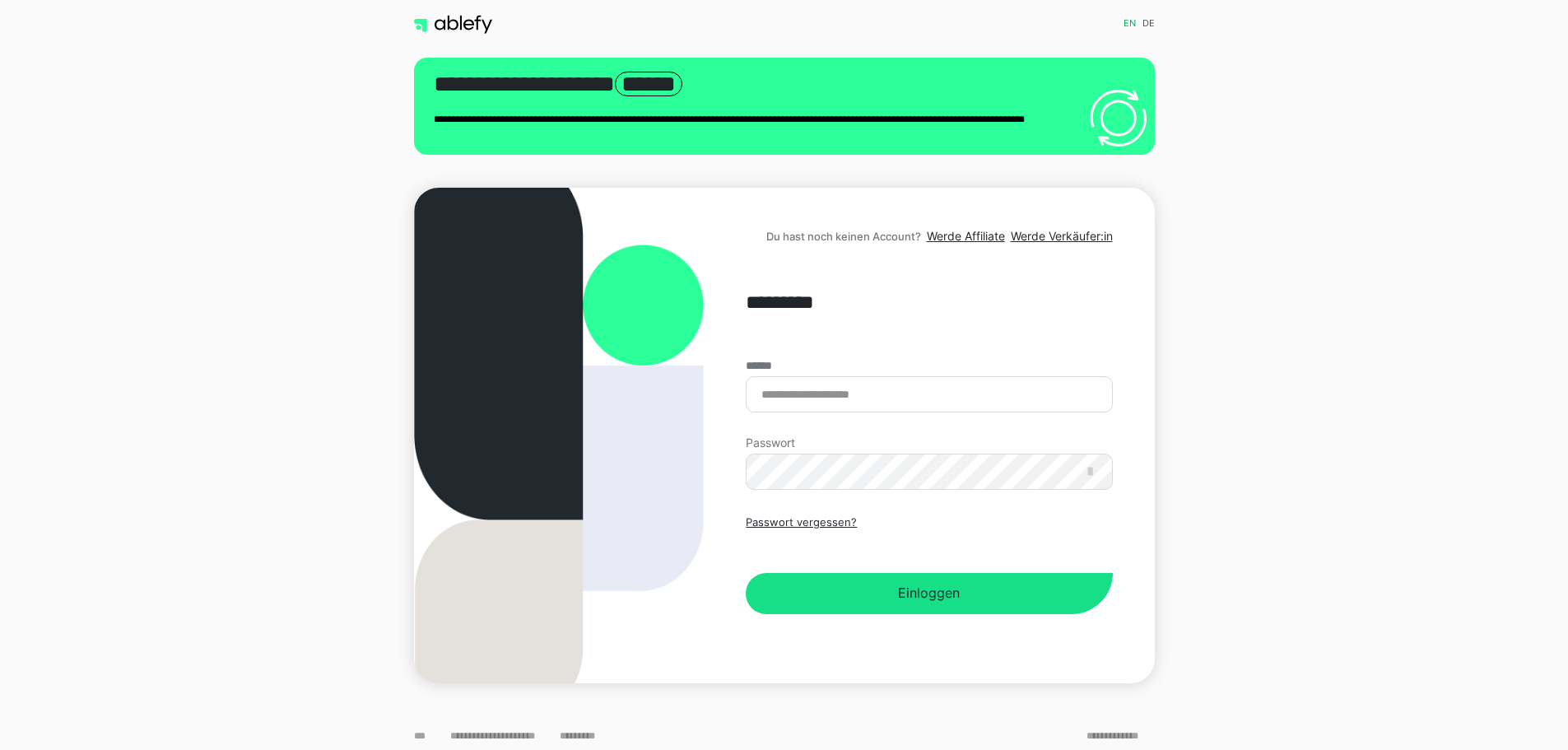 scroll, scrollTop: 0, scrollLeft: 0, axis: both 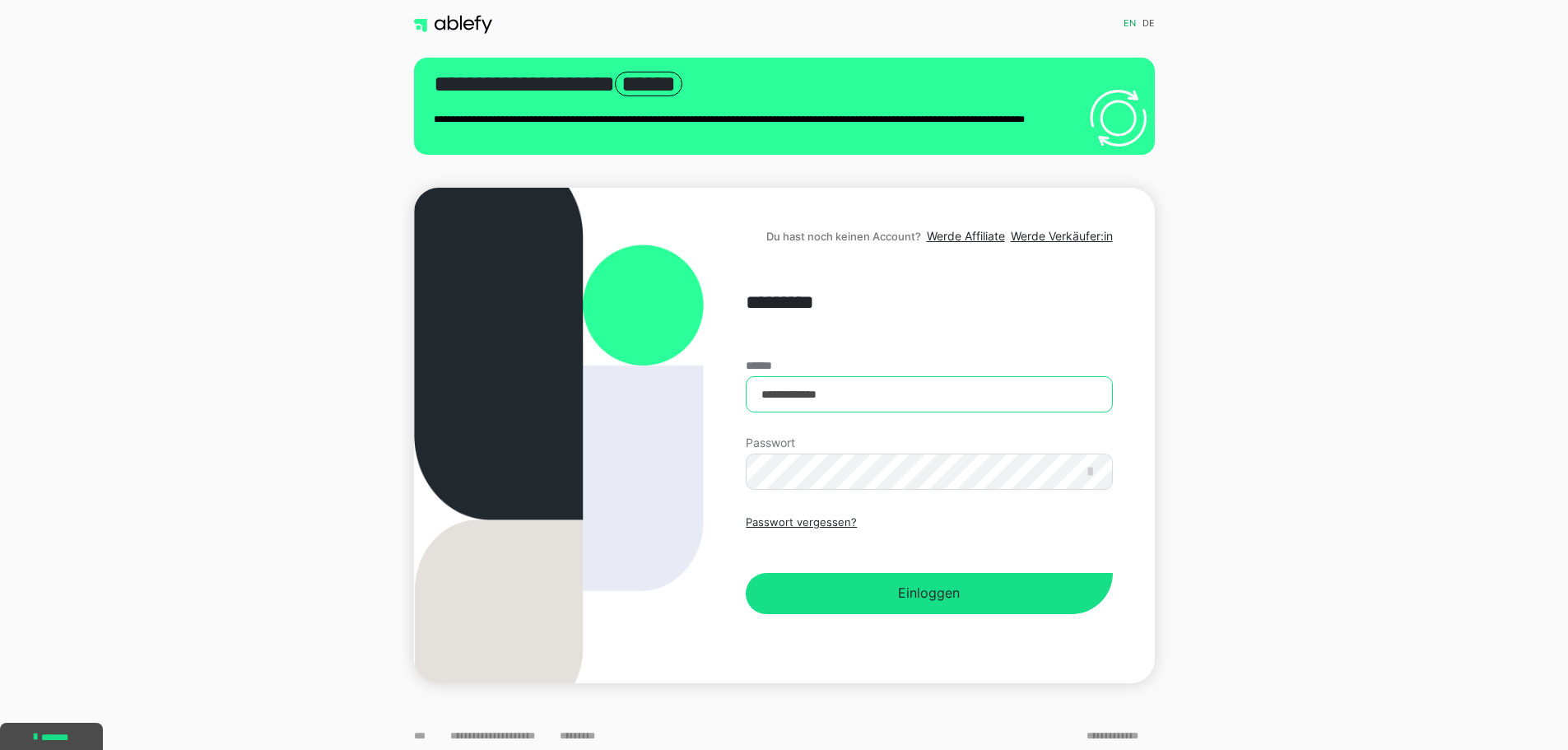 drag, startPoint x: 817, startPoint y: 403, endPoint x: 831, endPoint y: 399, distance: 14.56022 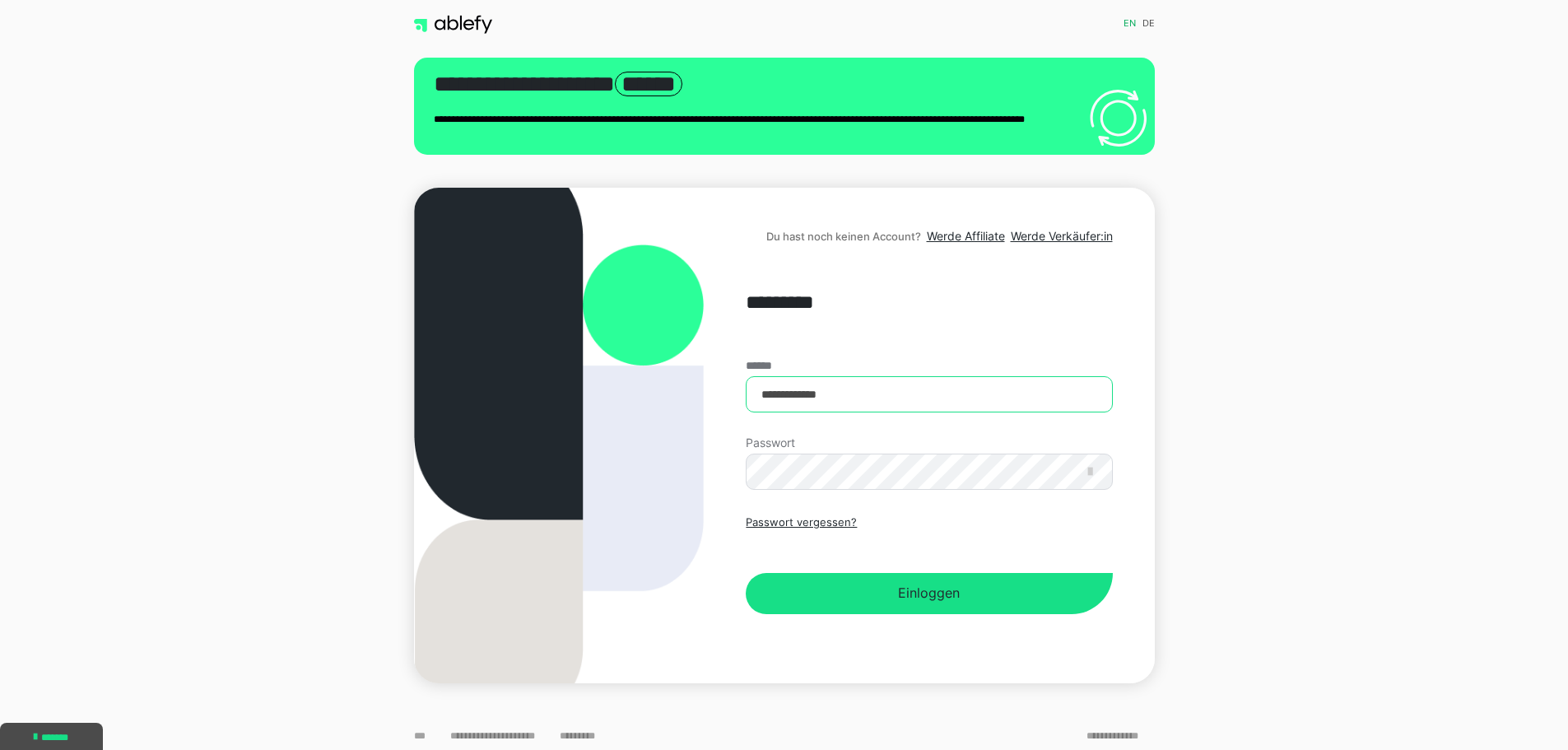 type on "**********" 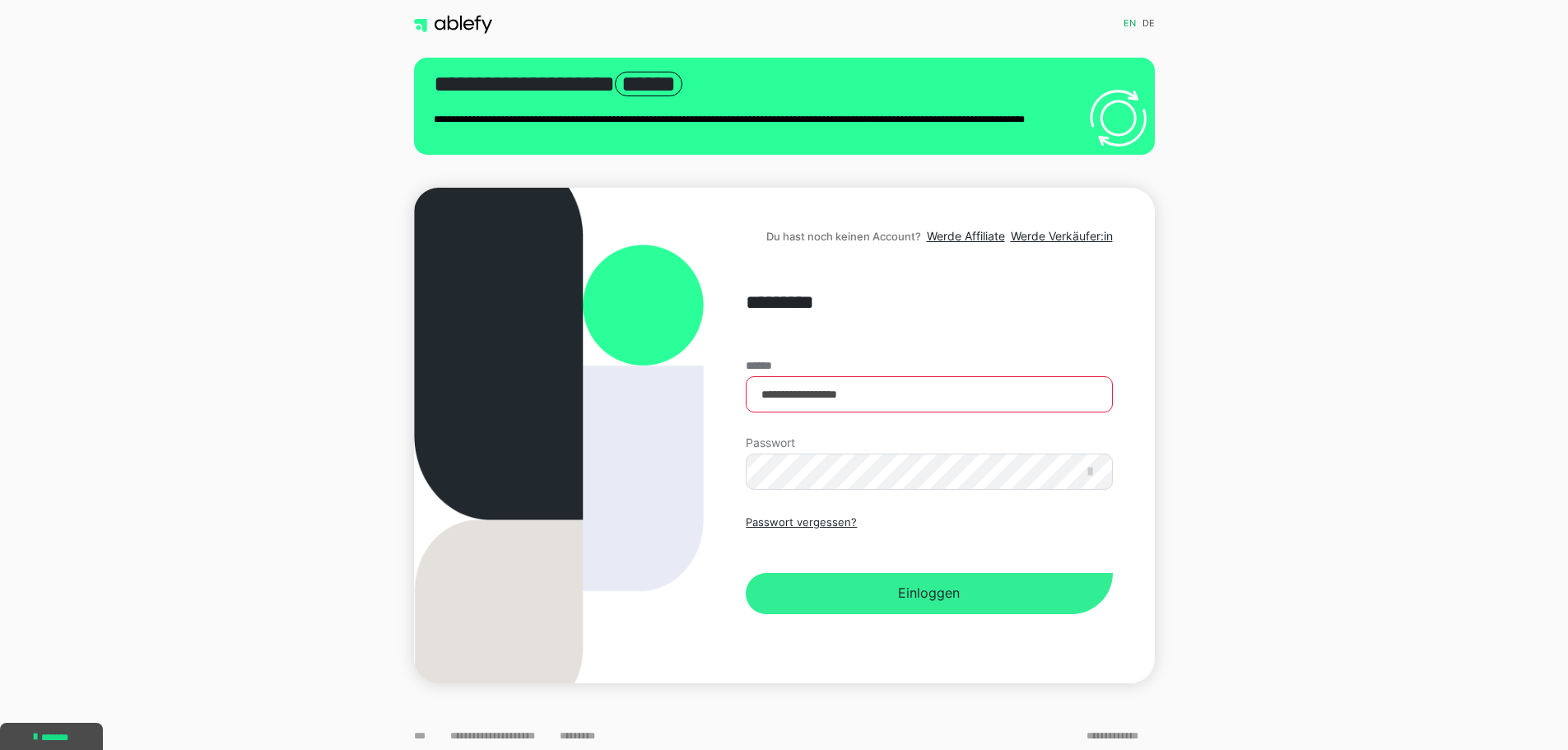 click on "Einloggen" at bounding box center [928, 594] 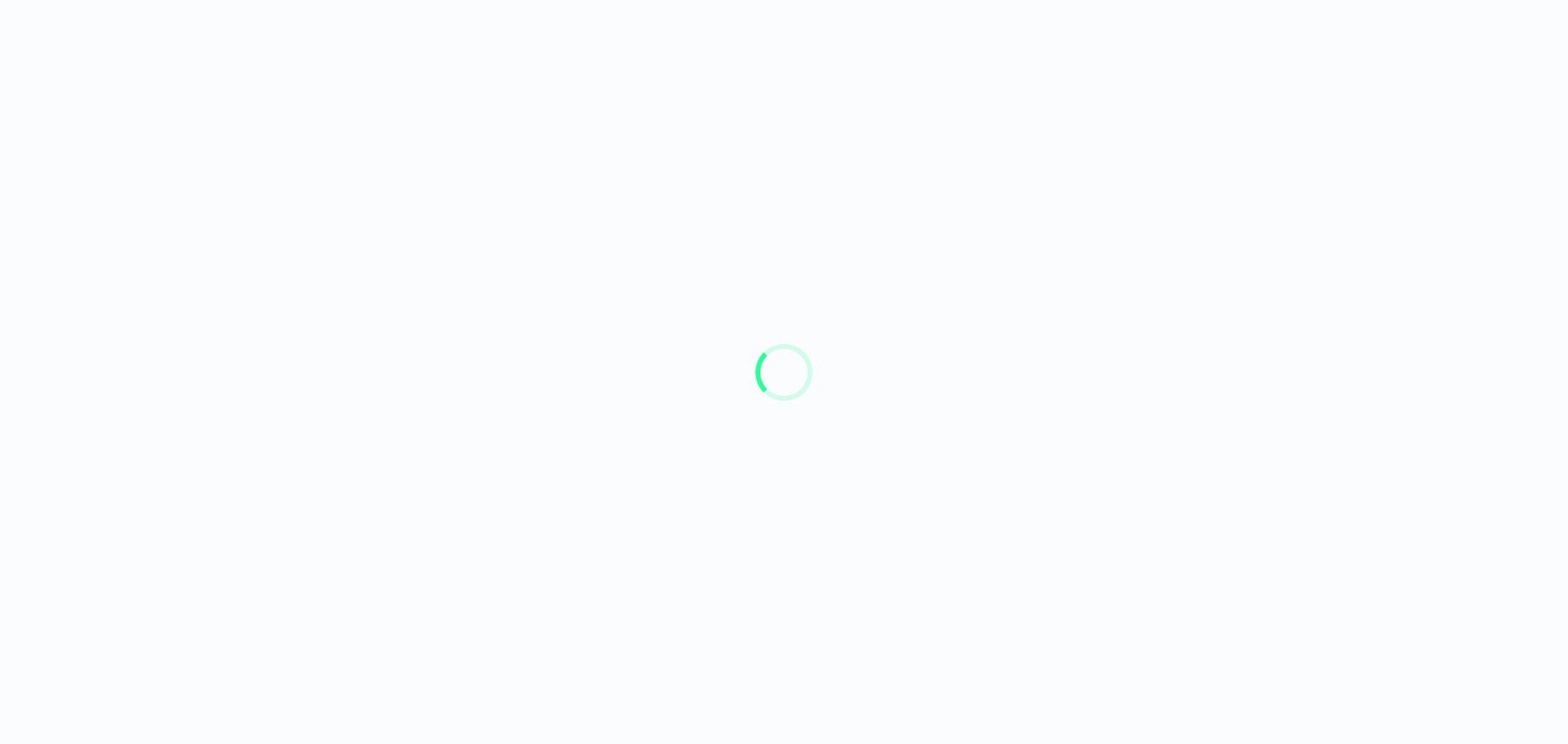 scroll, scrollTop: 0, scrollLeft: 0, axis: both 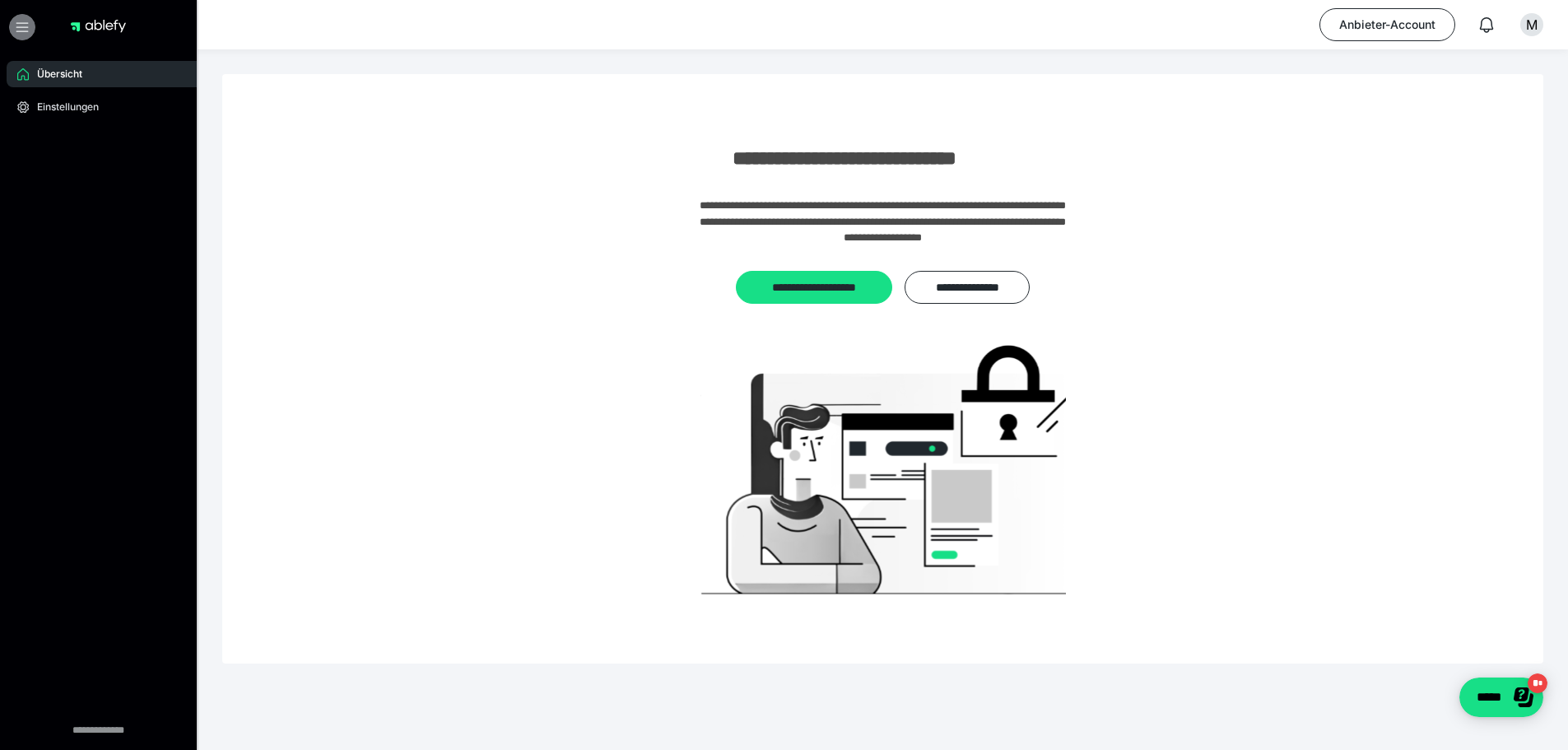 click at bounding box center (22, 27) 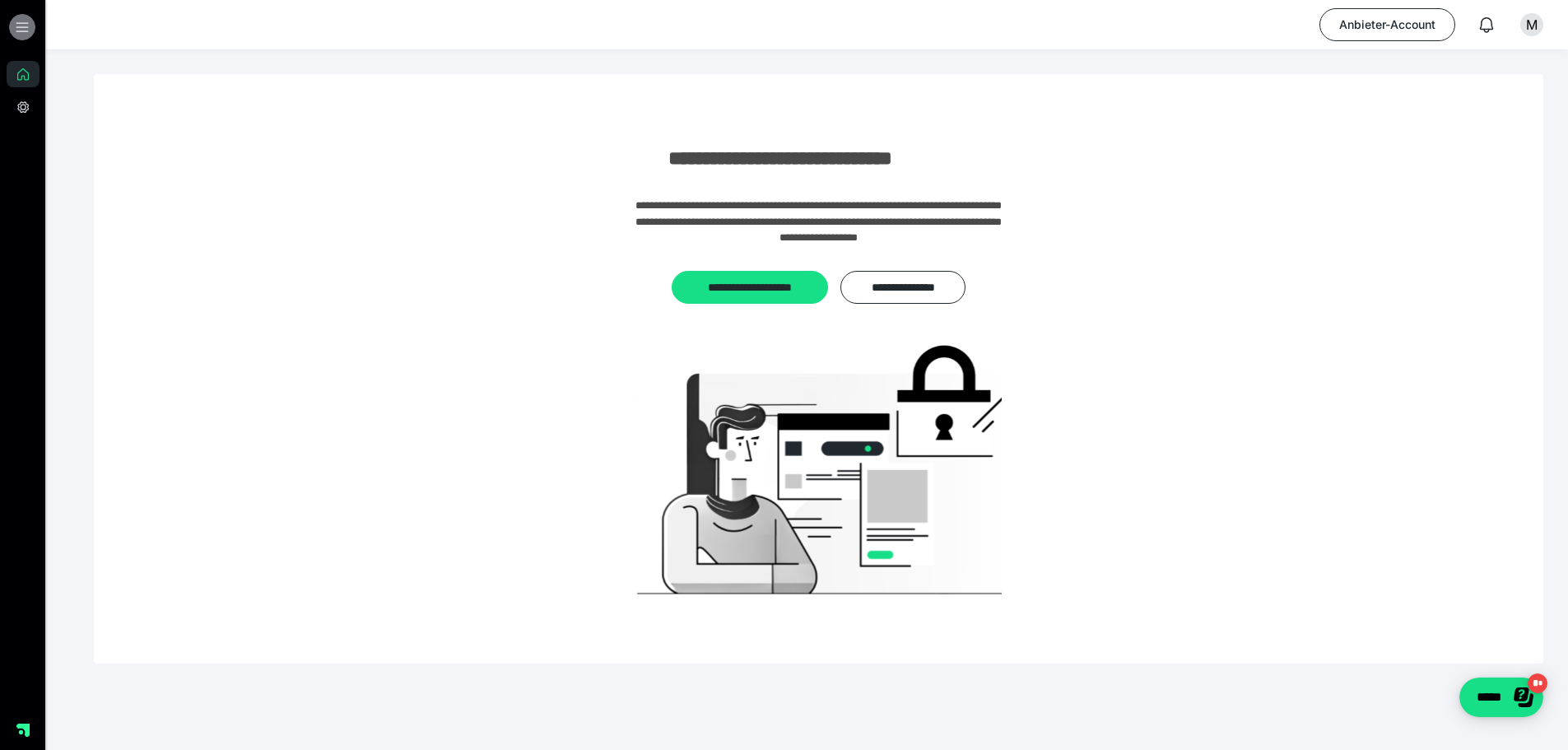 click at bounding box center [22, 27] 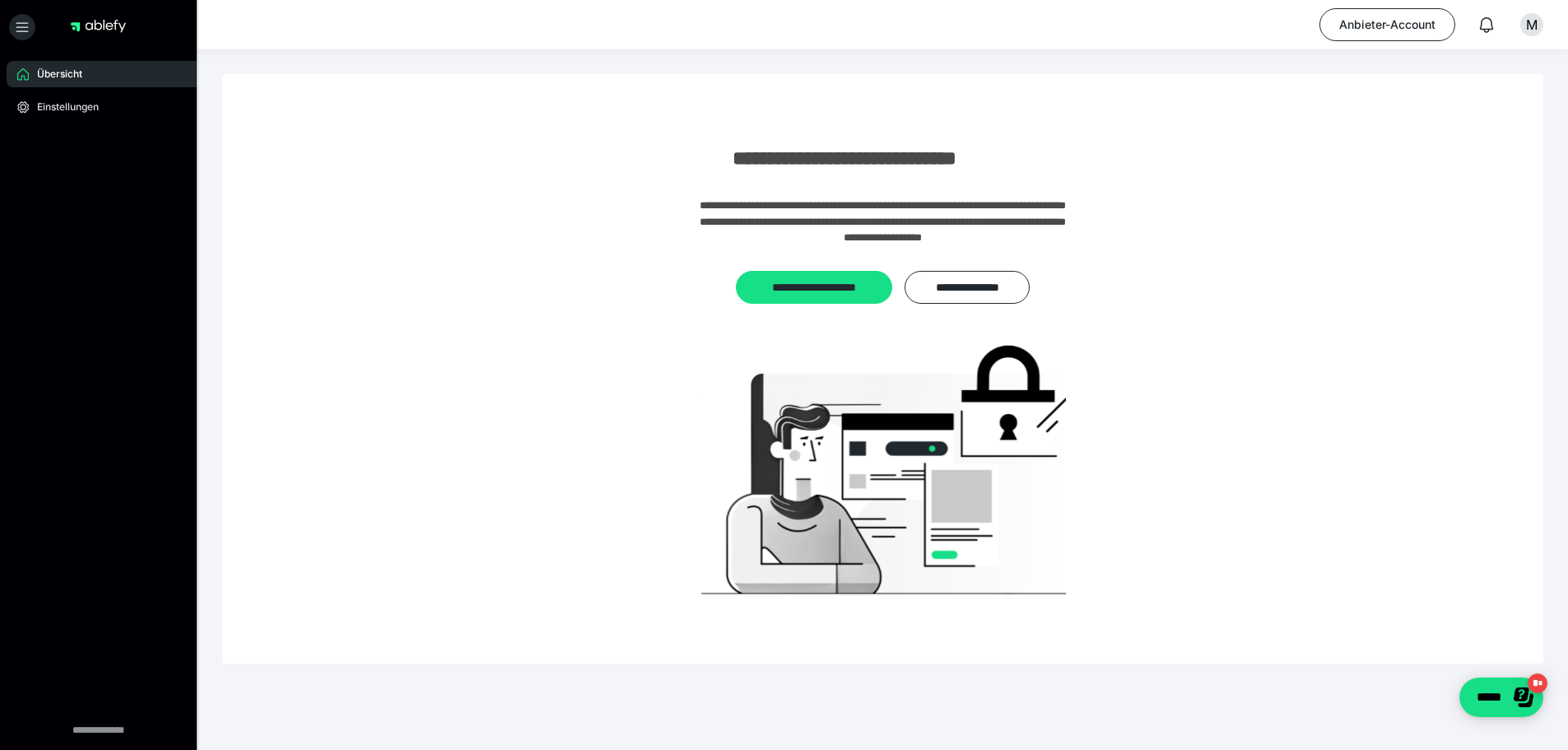 click on "Übersicht" at bounding box center (54, 74) 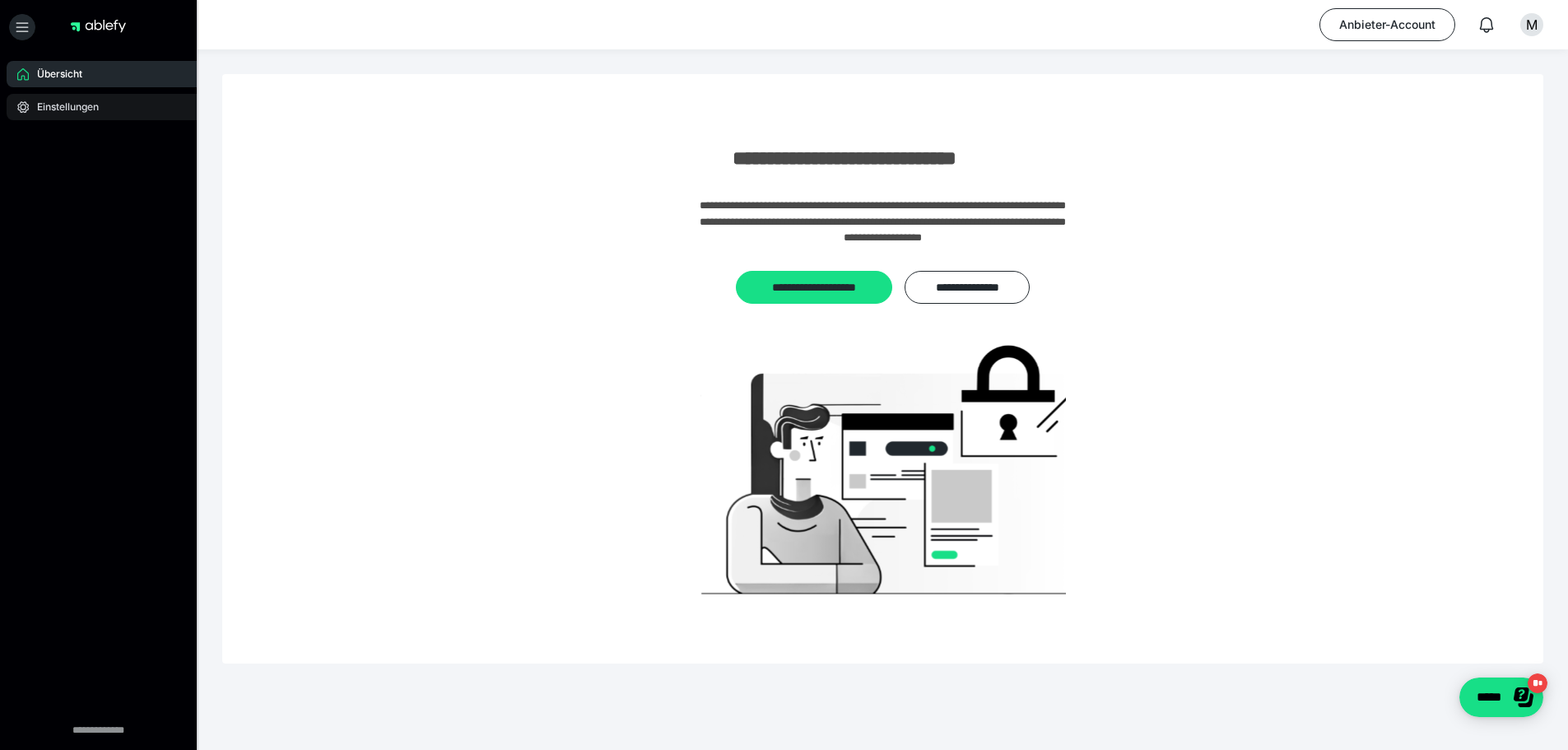 click on "Einstellungen" at bounding box center [62, 107] 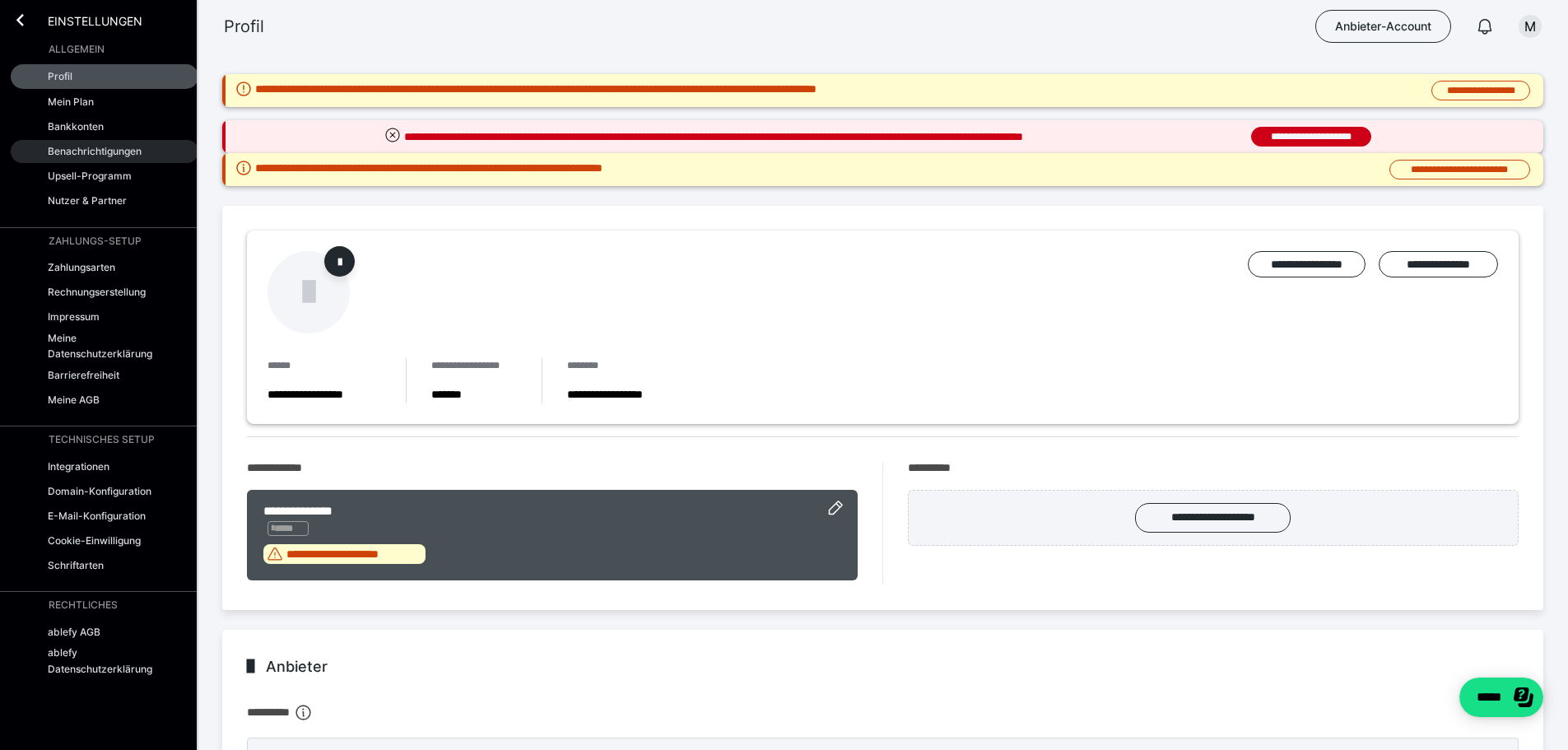 scroll, scrollTop: 0, scrollLeft: 0, axis: both 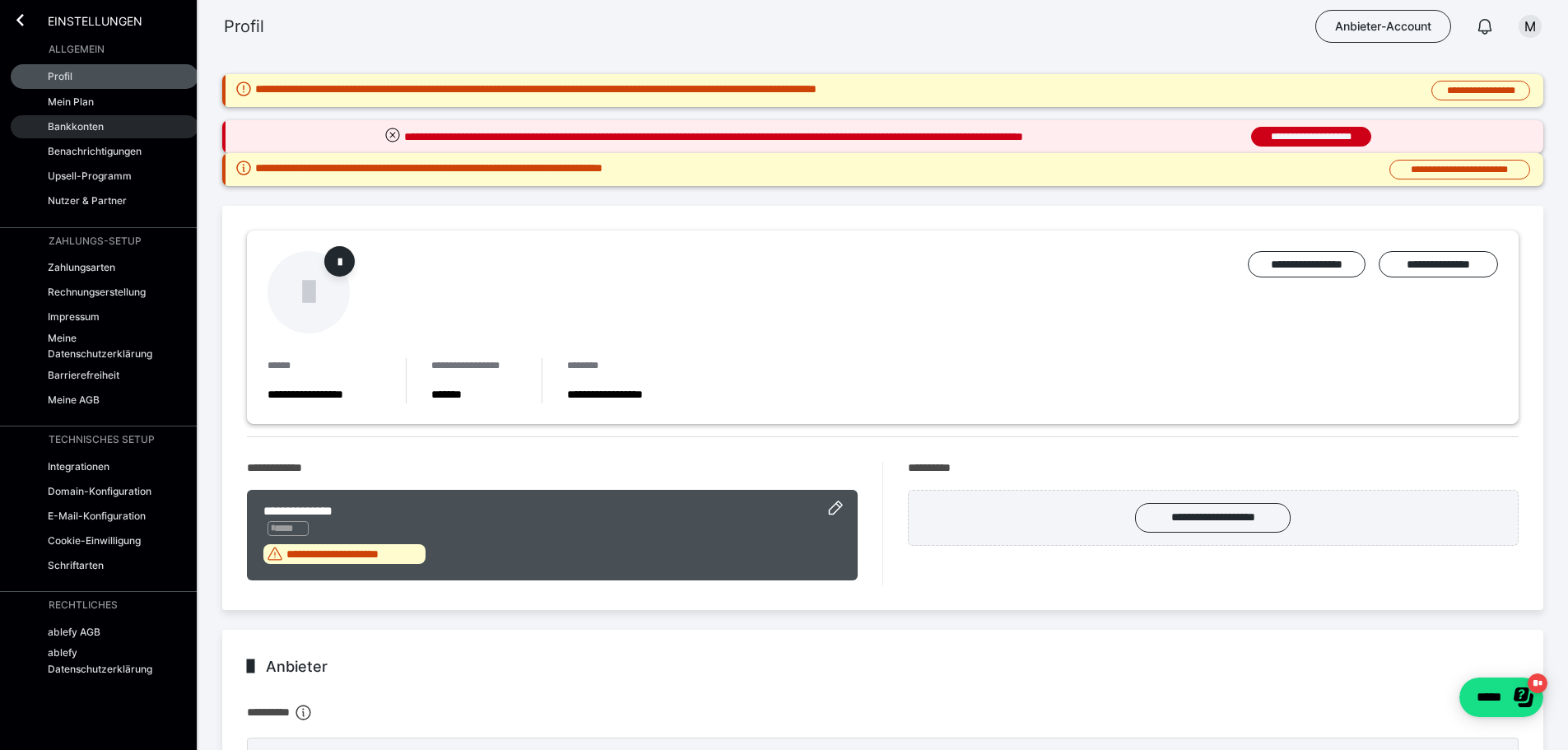 click on "Bankkonten" at bounding box center [76, 126] 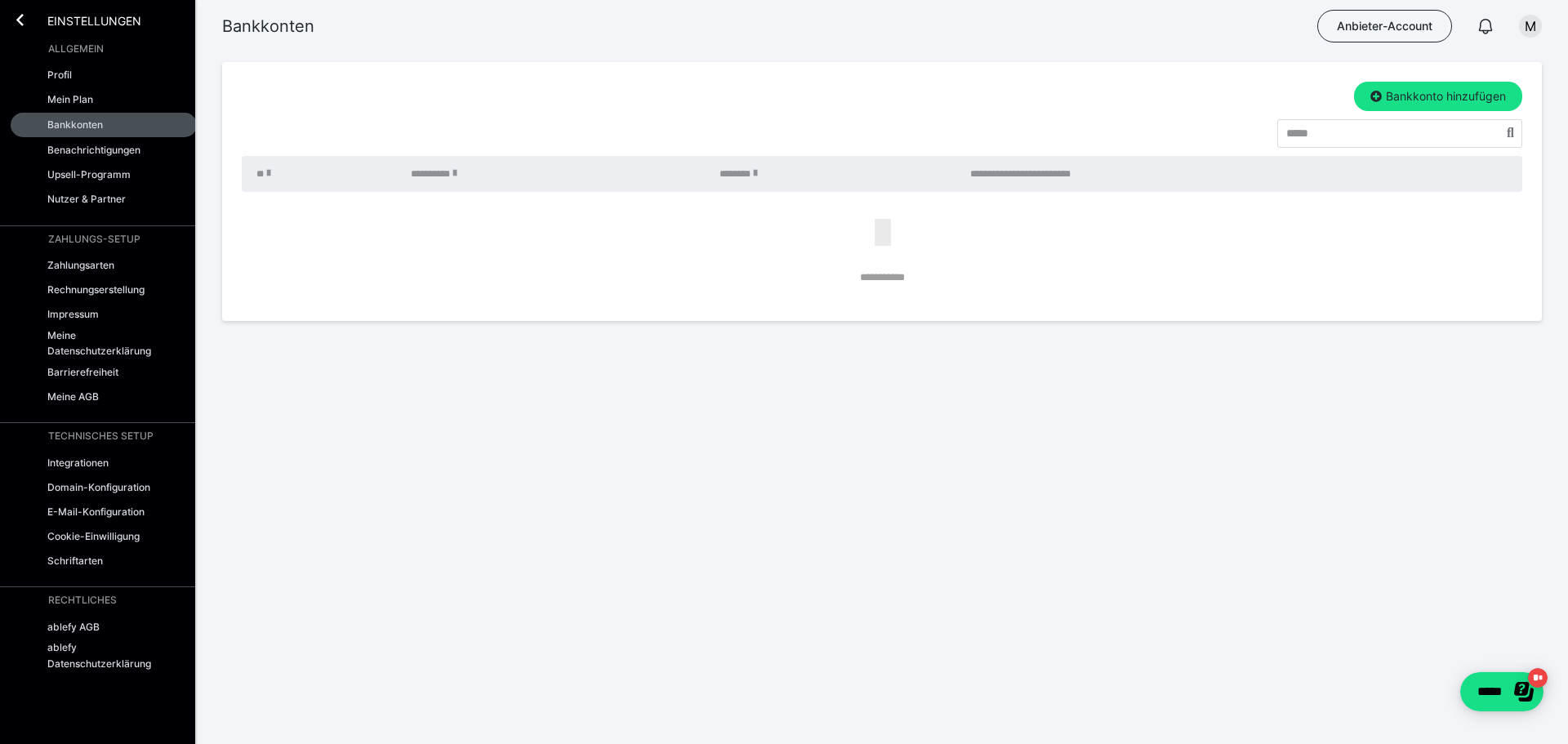 click on "Einstellungen" at bounding box center [104, 18] 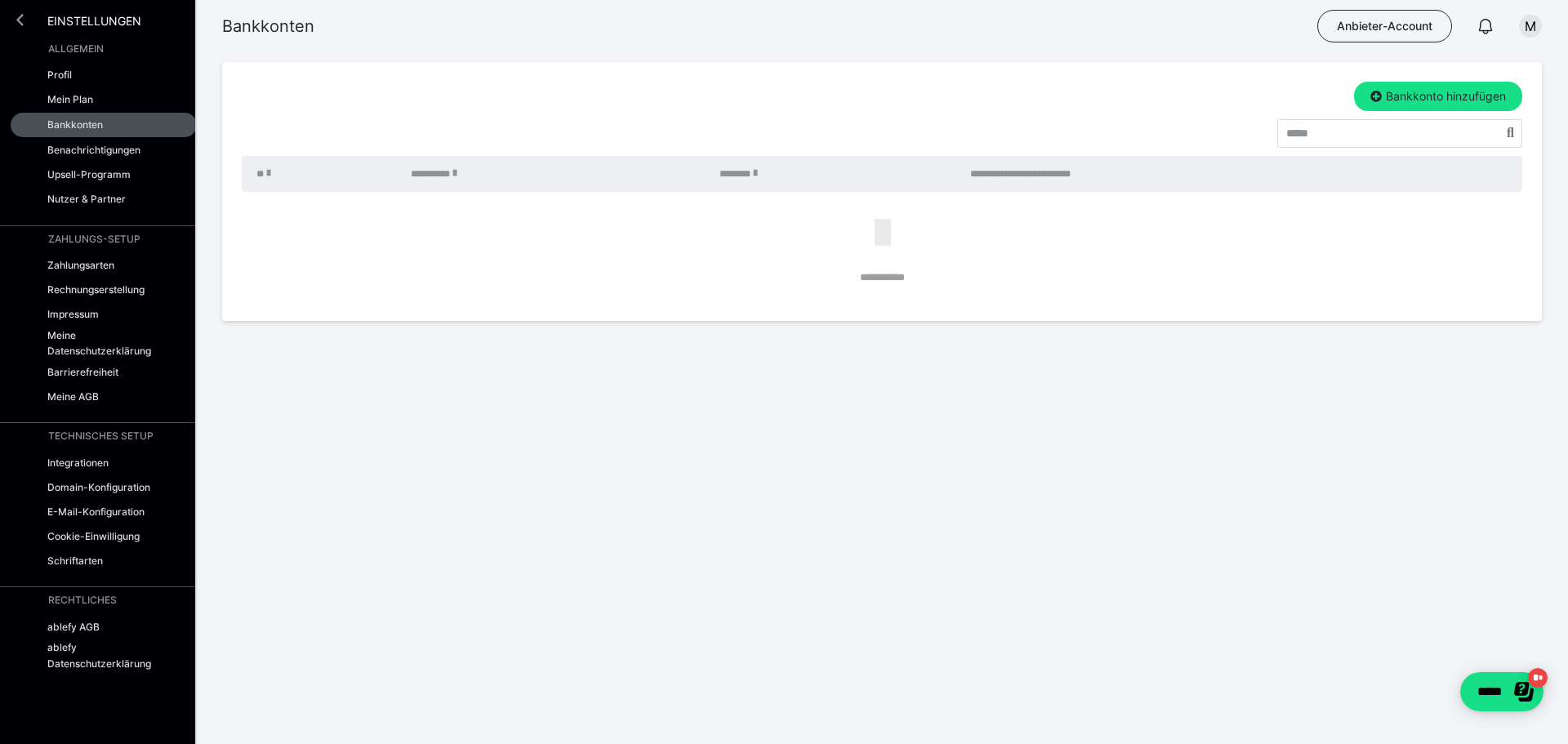 click at bounding box center [20, 20] 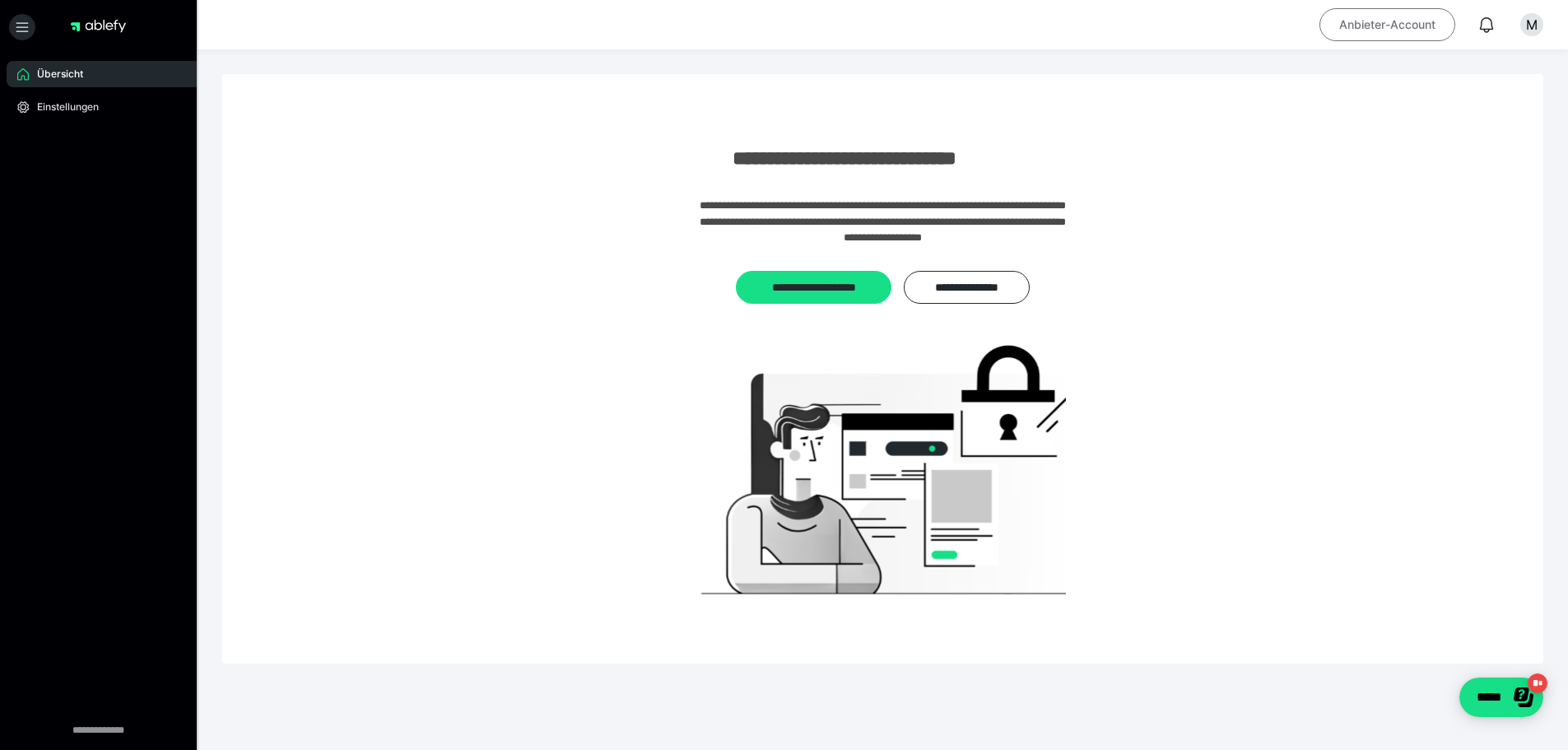 click on "Anbieter-Account" at bounding box center [1387, 25] 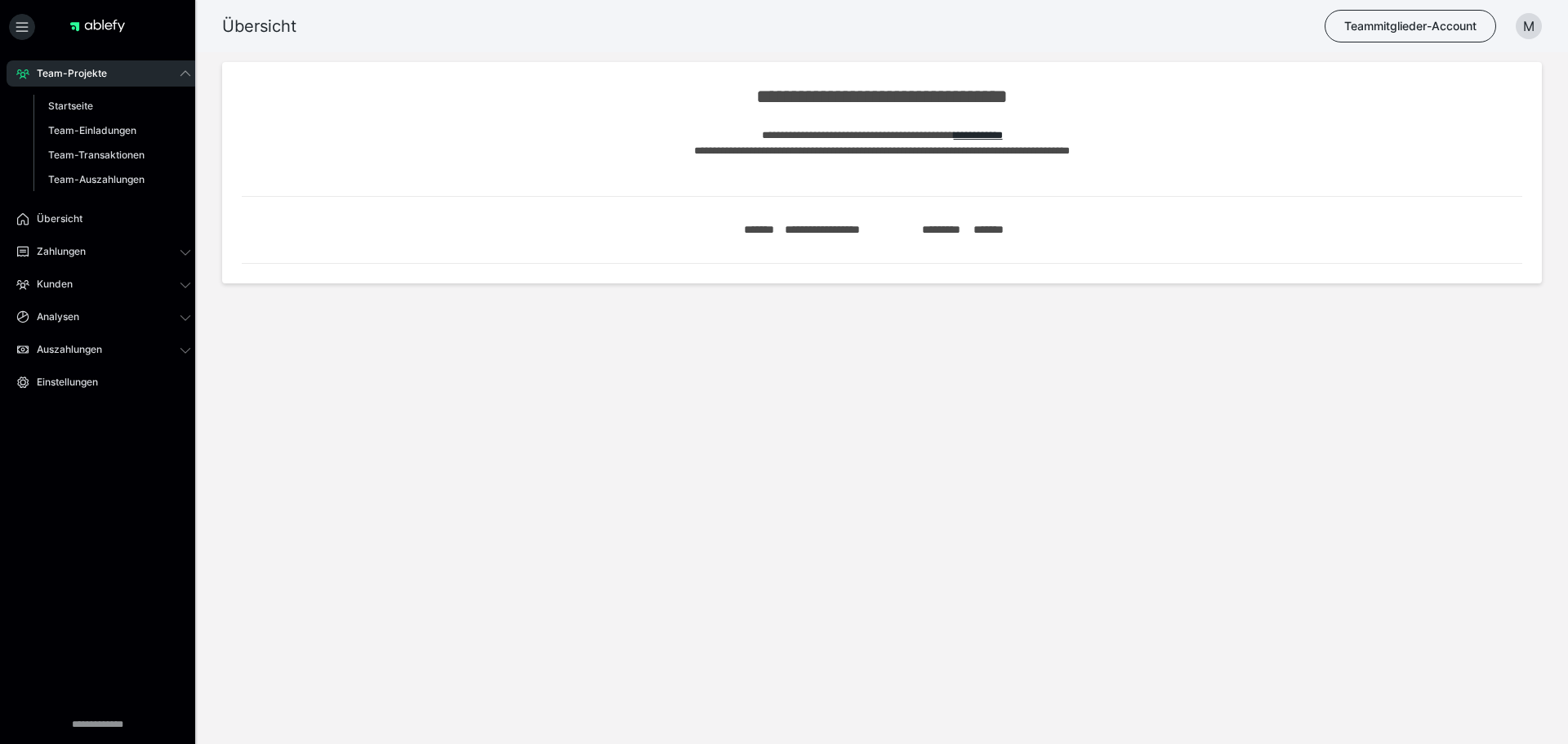 scroll, scrollTop: 0, scrollLeft: 0, axis: both 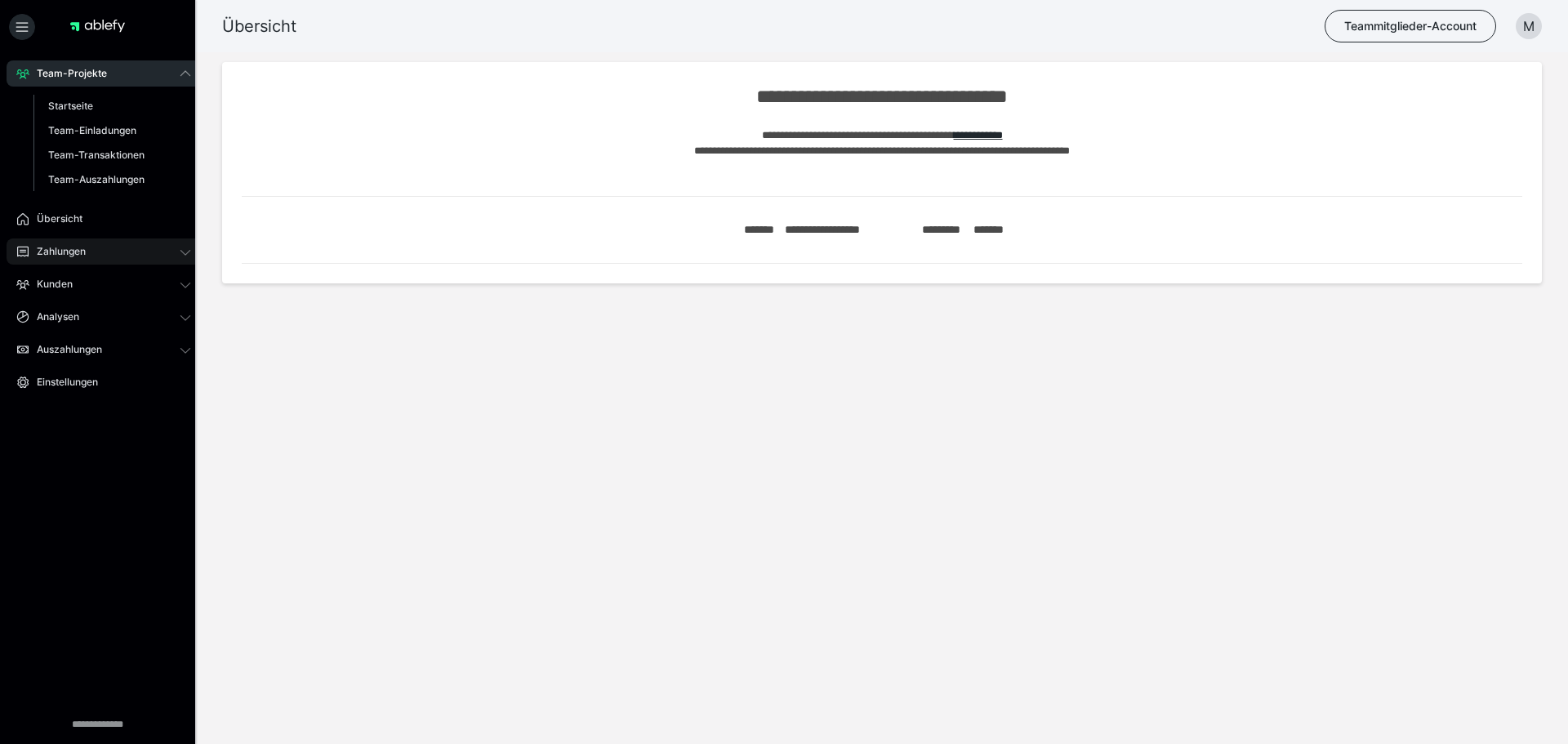 click on "Zahlungen" at bounding box center (104, 252) 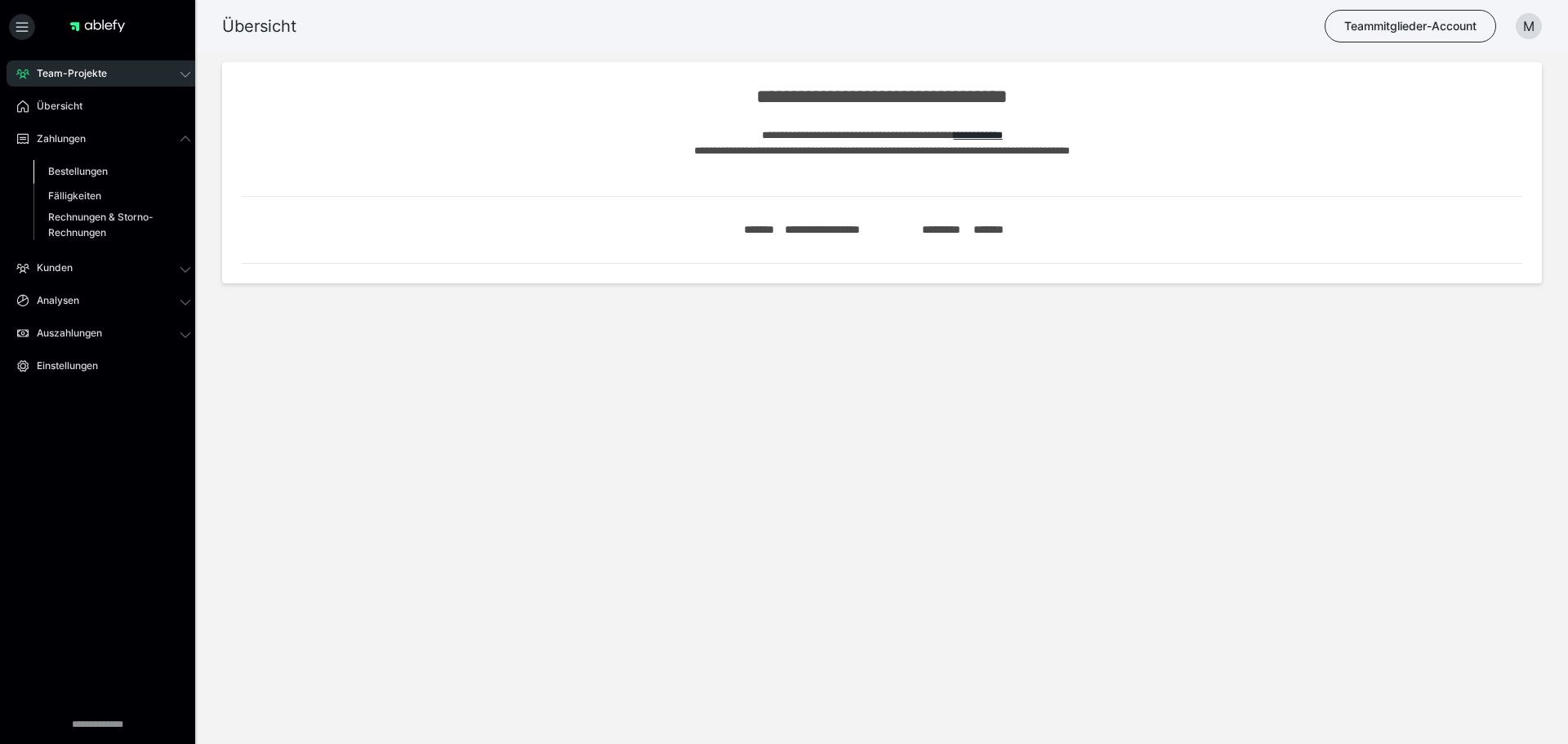 click on "Bestellungen" at bounding box center (78, 171) 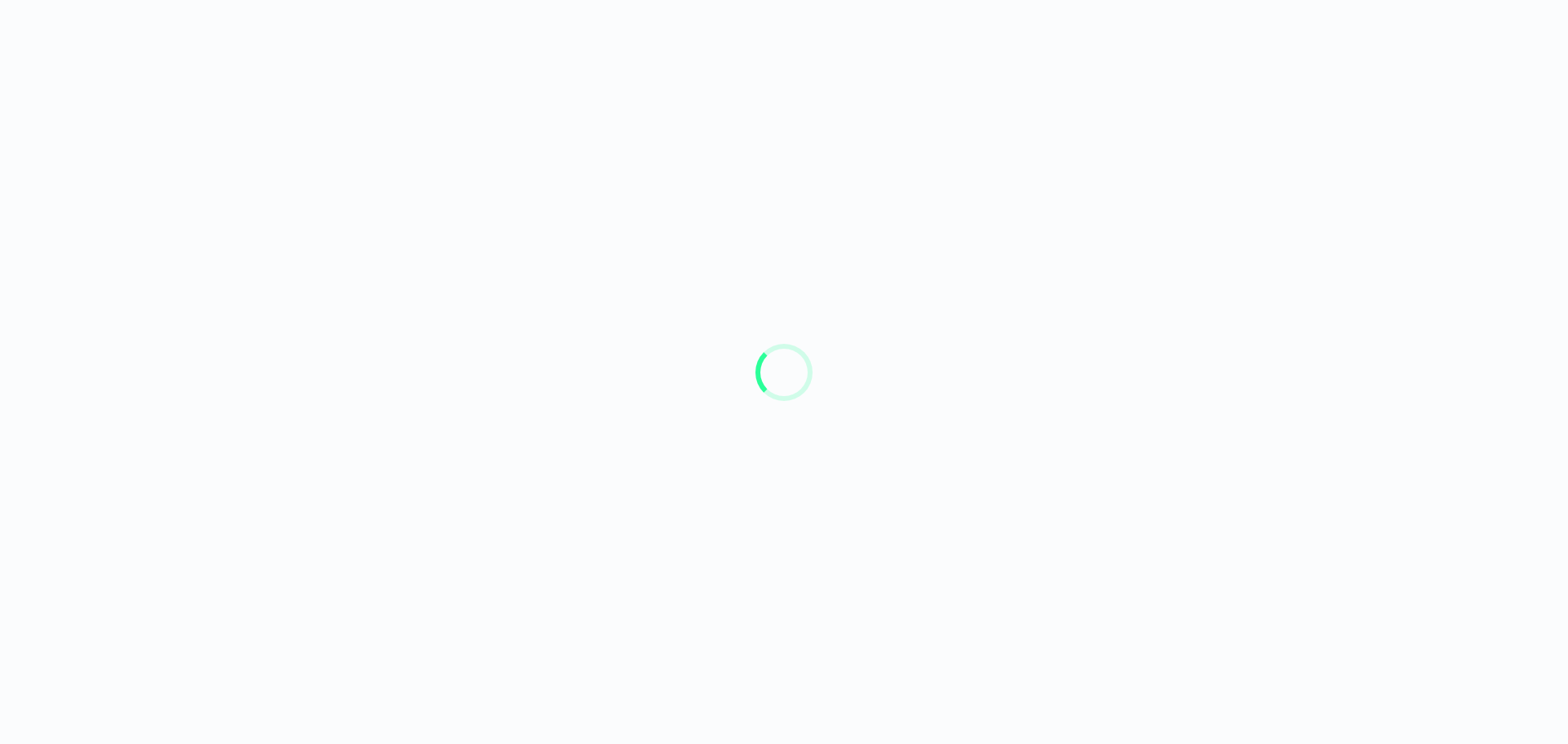 scroll, scrollTop: 0, scrollLeft: 0, axis: both 